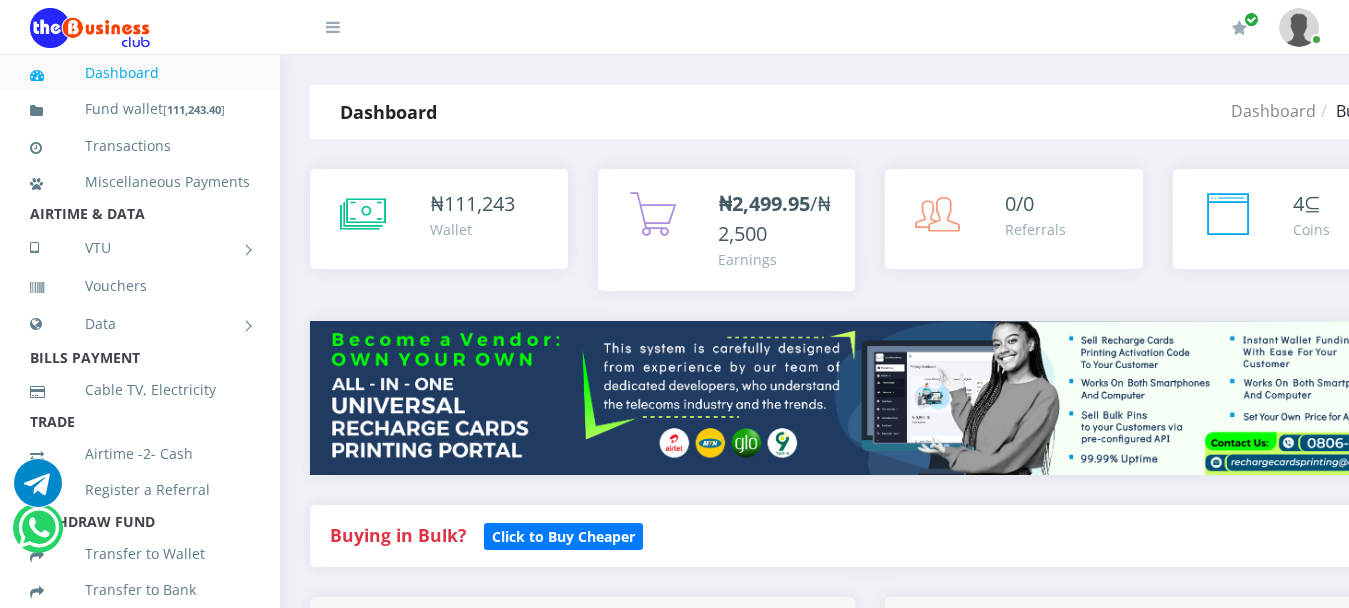 scroll, scrollTop: 0, scrollLeft: 0, axis: both 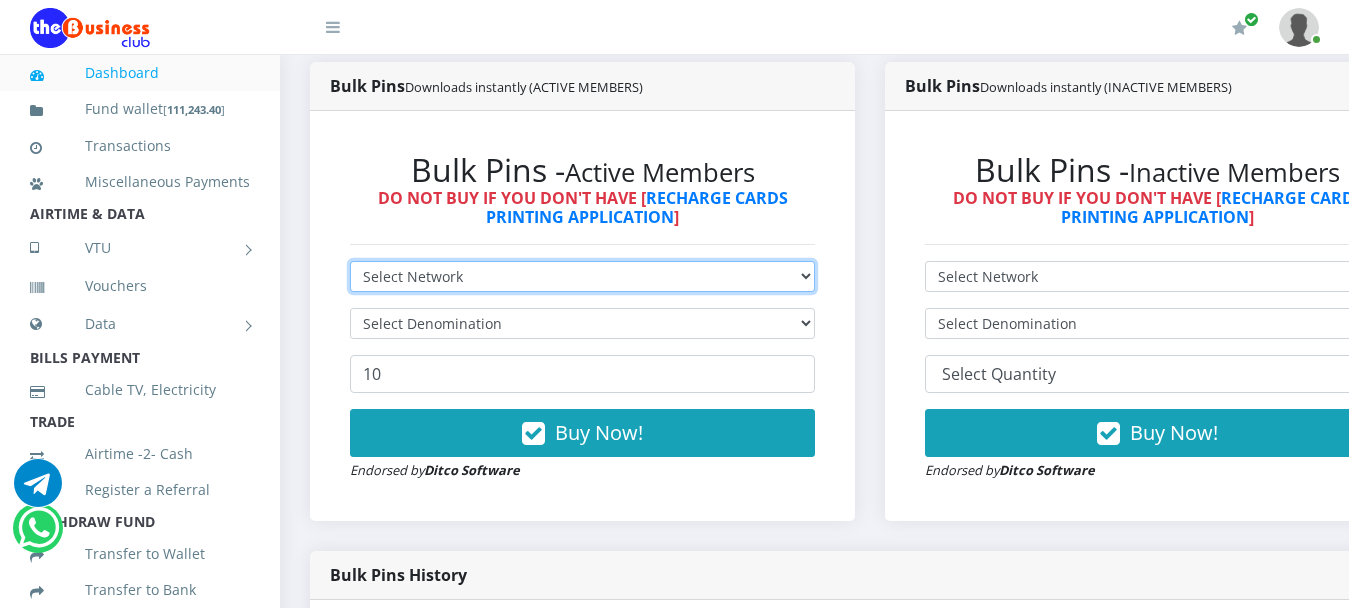click on "Select Network
MTN
Globacom
9Mobile
Airtel" at bounding box center (582, 276) 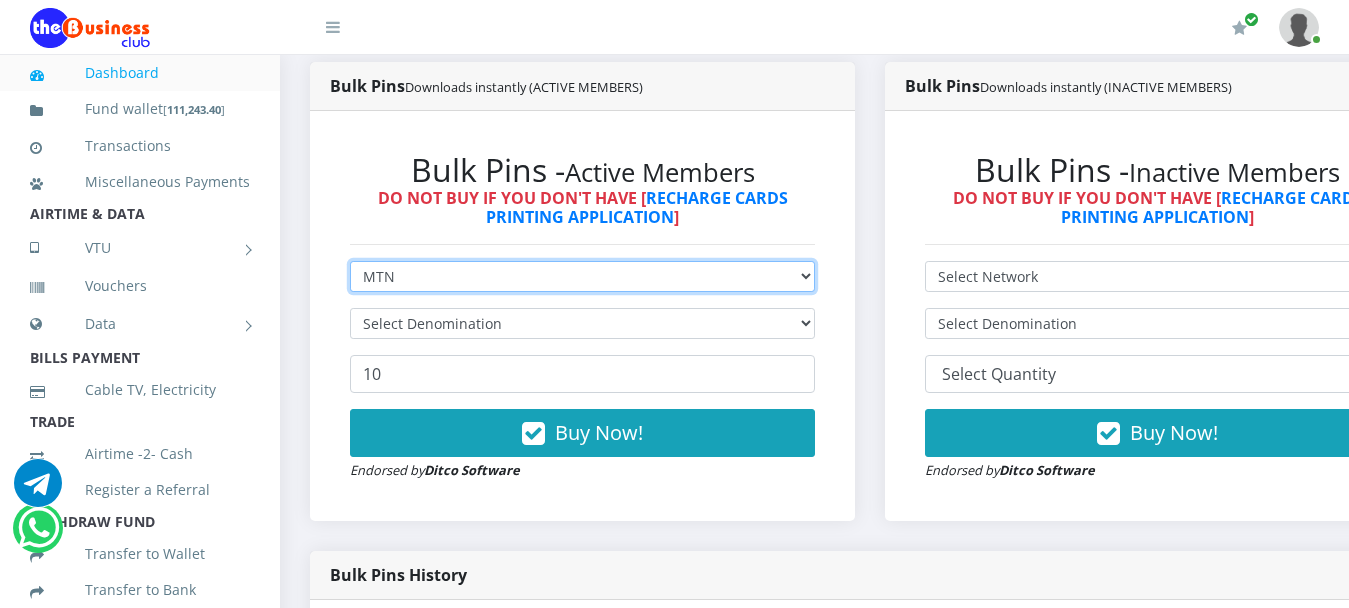 click on "Select Network
MTN
Globacom
9Mobile
Airtel" at bounding box center [582, 276] 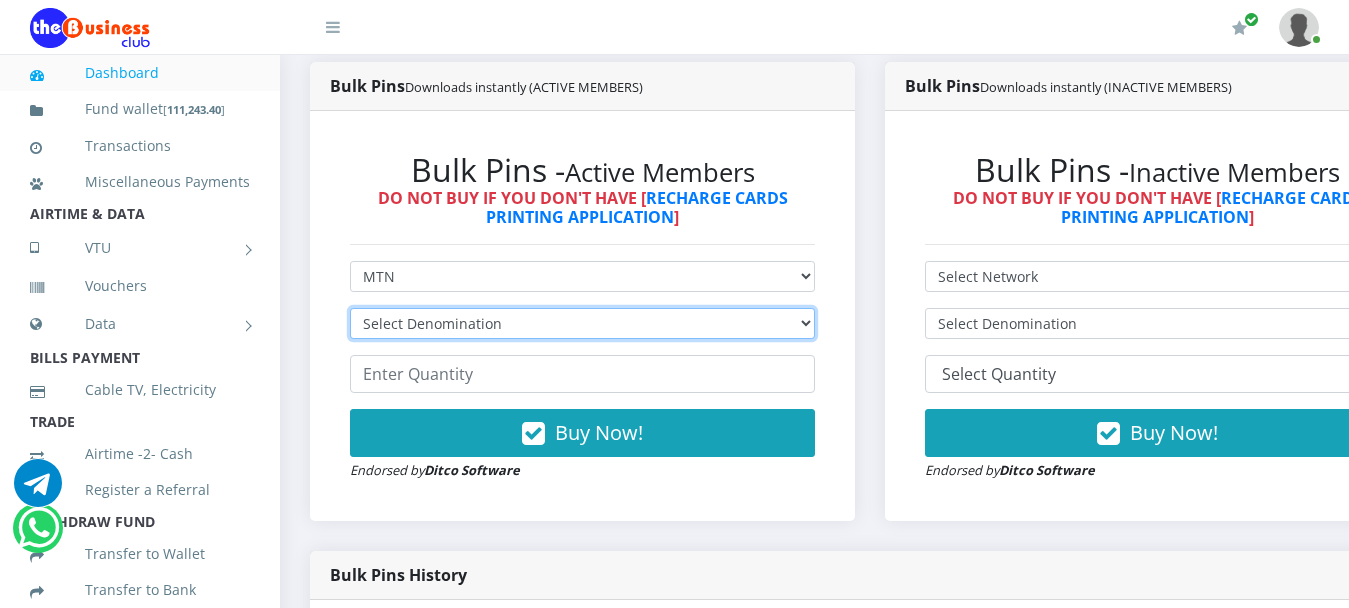 click on "Select Denomination MTN NGN100 - ₦96.94 MTN NGN200 - ₦193.88 MTN NGN400 - ₦387.76 MTN NGN500 - ₦484.70 MTN NGN1000 - ₦969.40 MTN NGN1500 - ₦1,454.10" at bounding box center [582, 323] 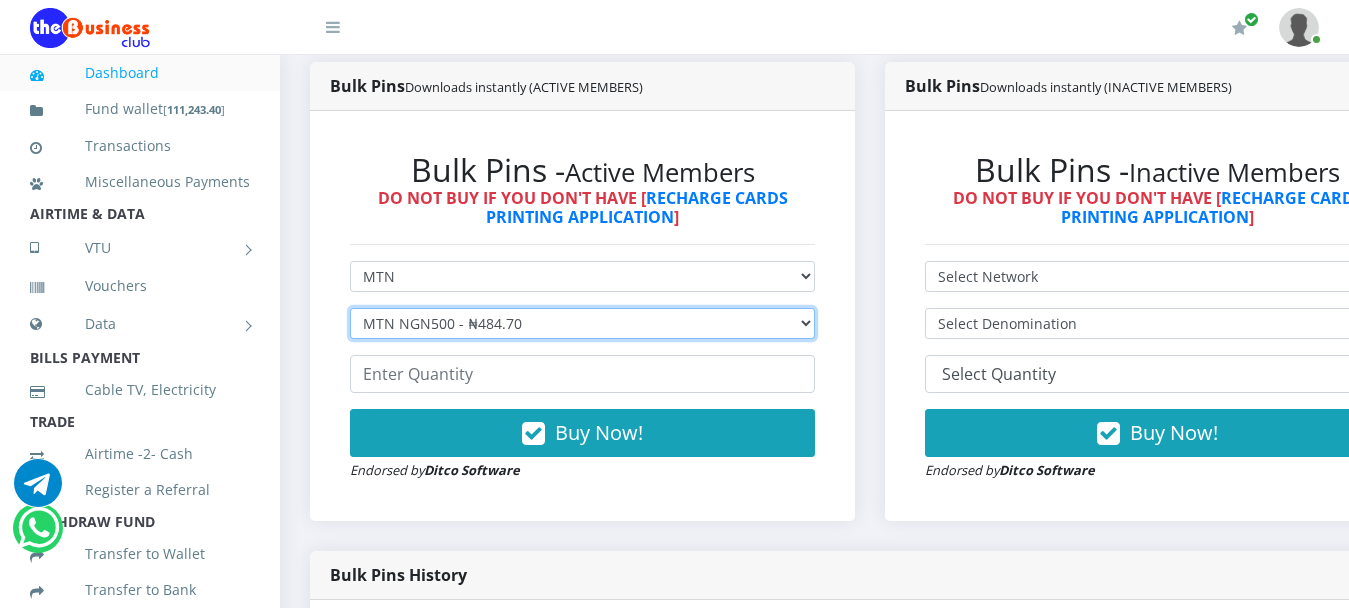 click on "Select Denomination MTN NGN100 - ₦96.94 MTN NGN200 - ₦193.88 MTN NGN400 - ₦387.76 MTN NGN500 - ₦484.70 MTN NGN1000 - ₦969.40 MTN NGN1500 - ₦1,454.10" at bounding box center [582, 323] 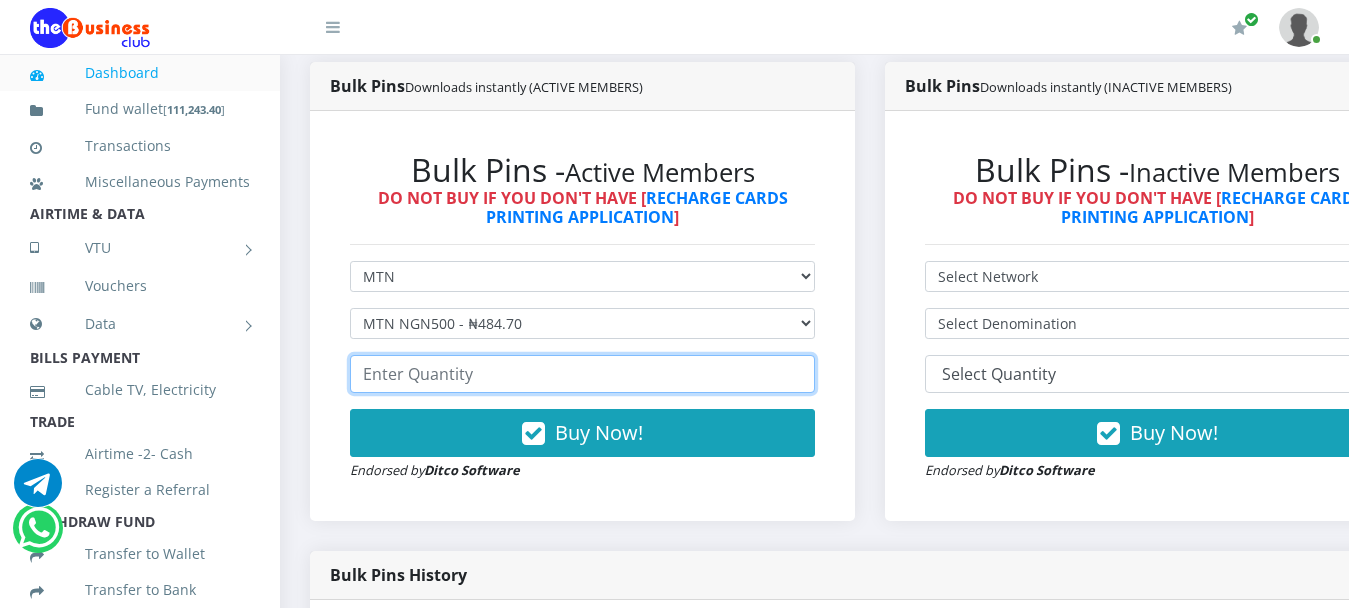 click at bounding box center (582, 374) 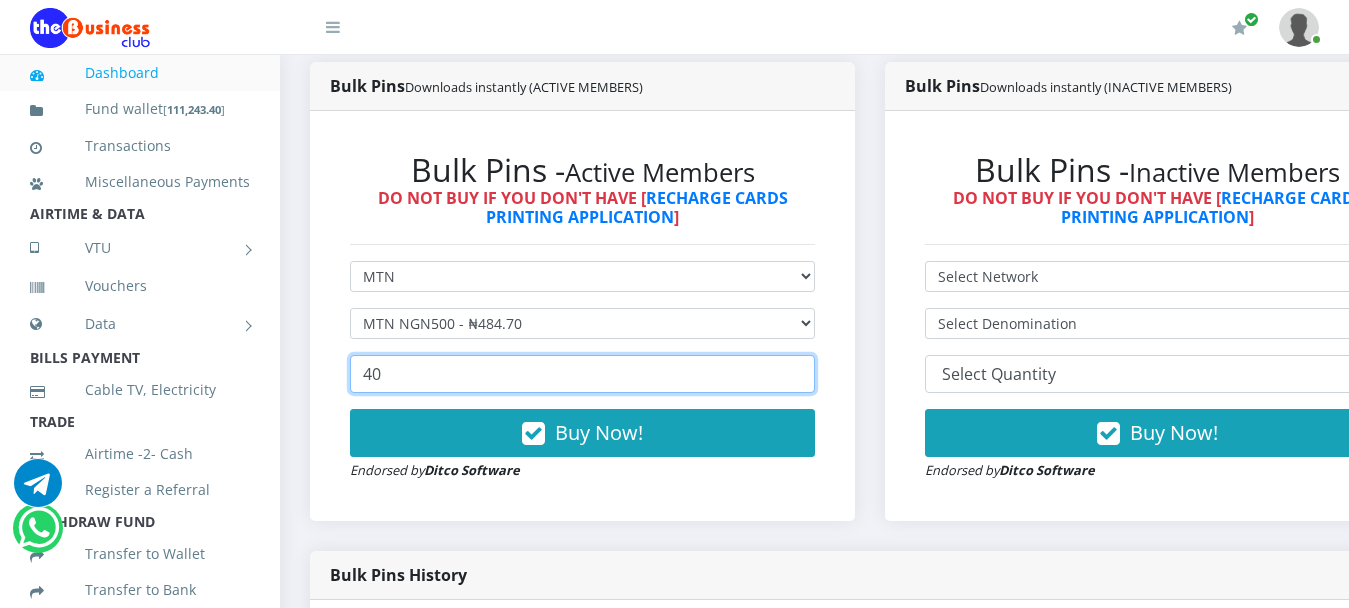 type on "40" 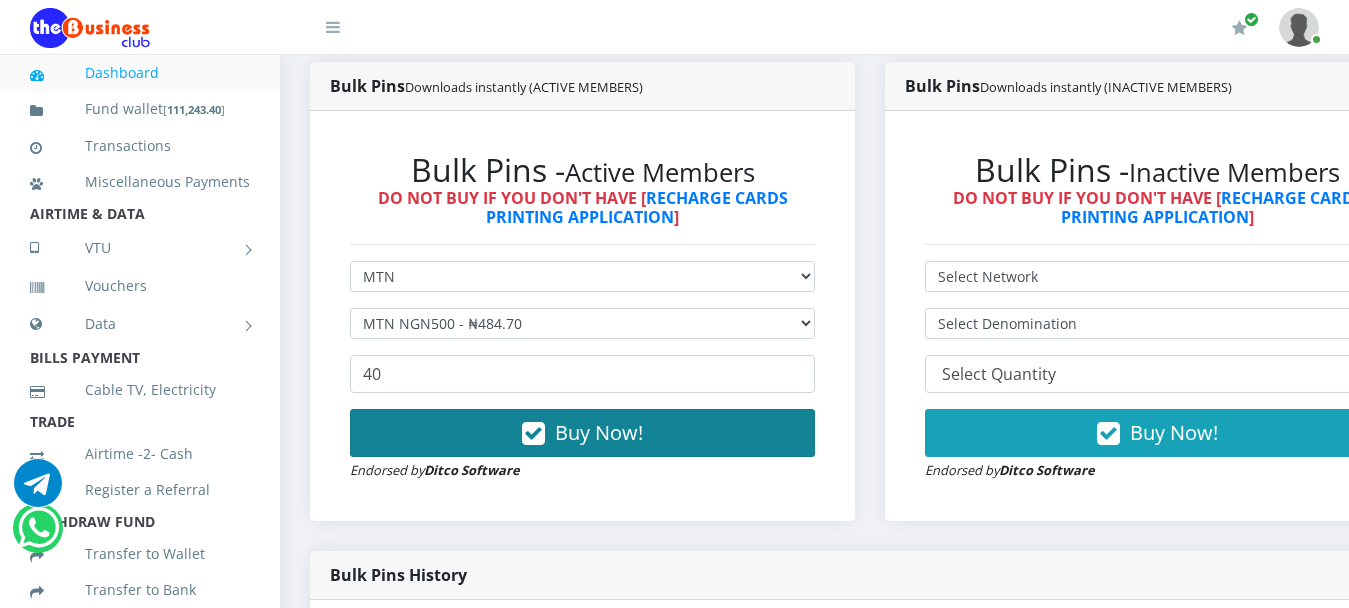 click on "Buy Now!" at bounding box center (599, 432) 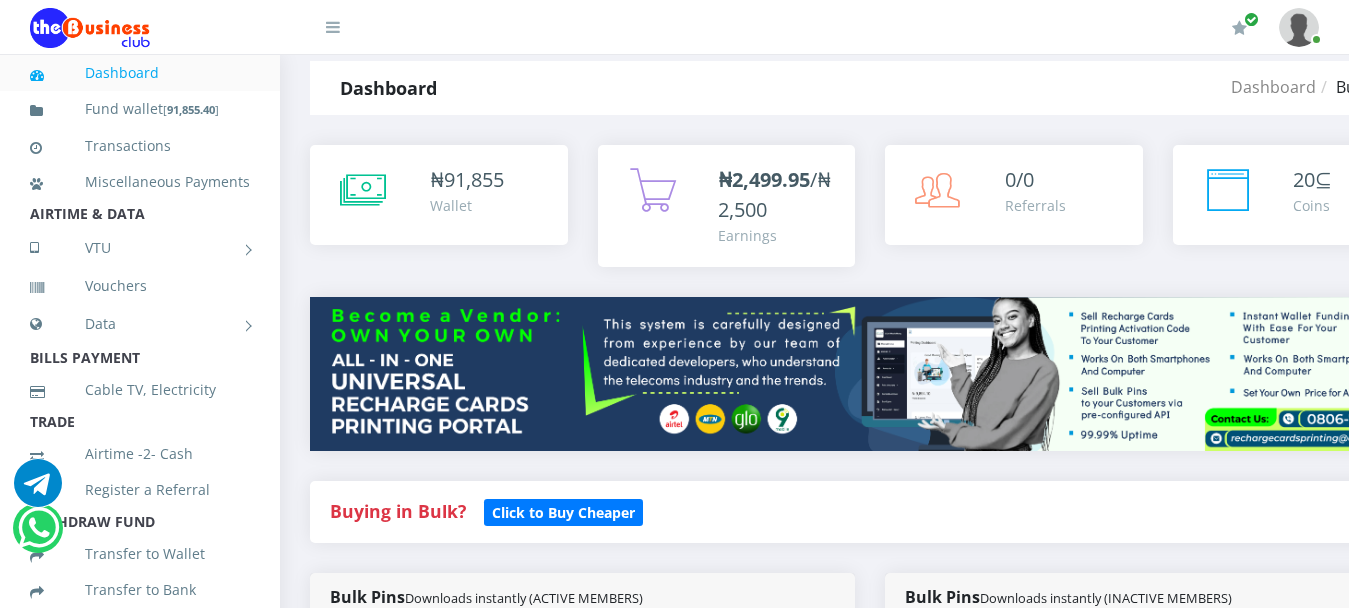 scroll, scrollTop: 535, scrollLeft: 0, axis: vertical 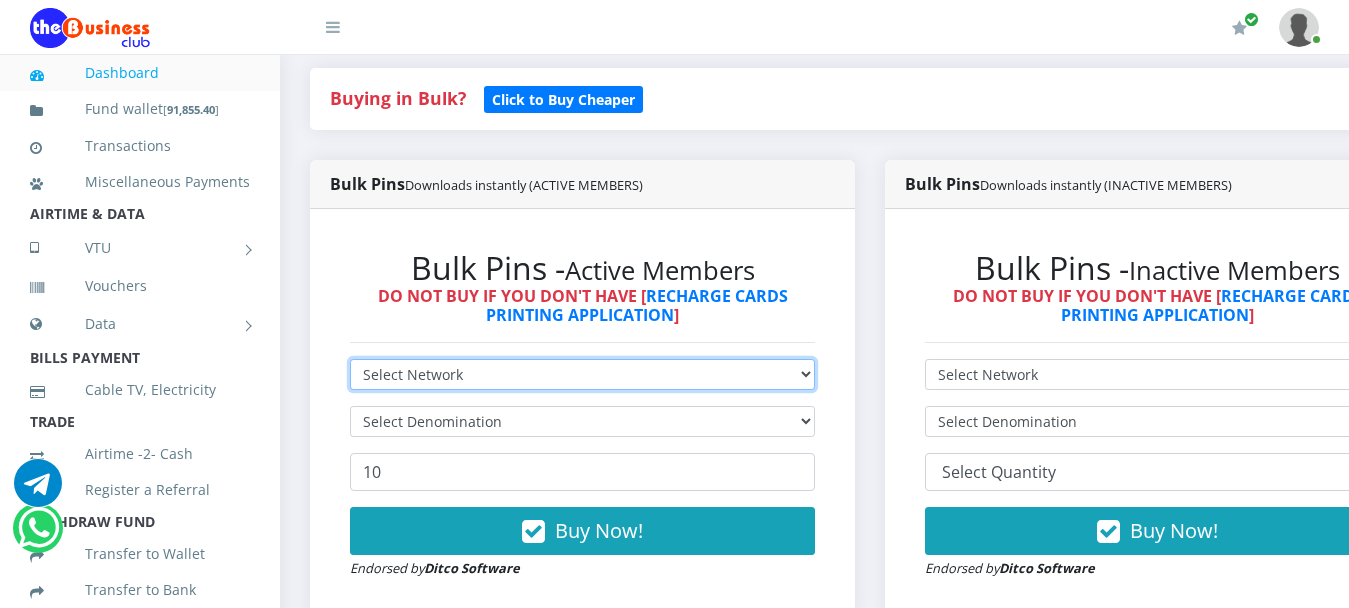 click on "Select Network
MTN
Globacom
9Mobile
Airtel" at bounding box center [582, 374] 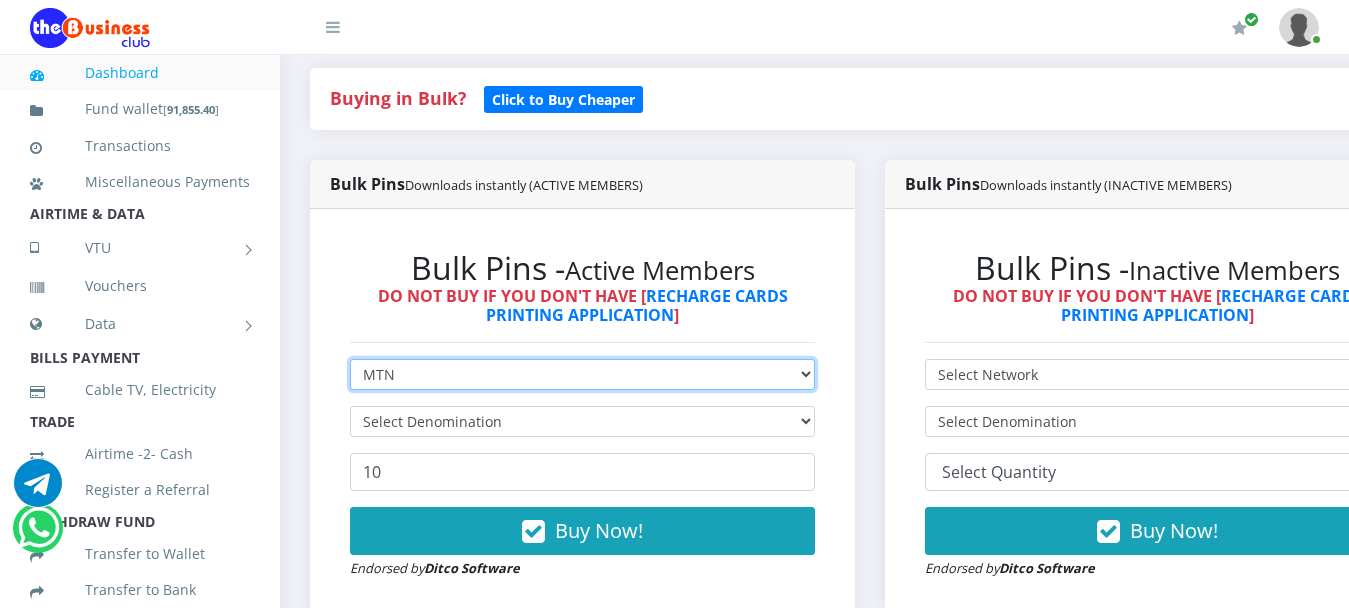 click on "Select Network
MTN
Globacom
9Mobile
Airtel" at bounding box center [582, 374] 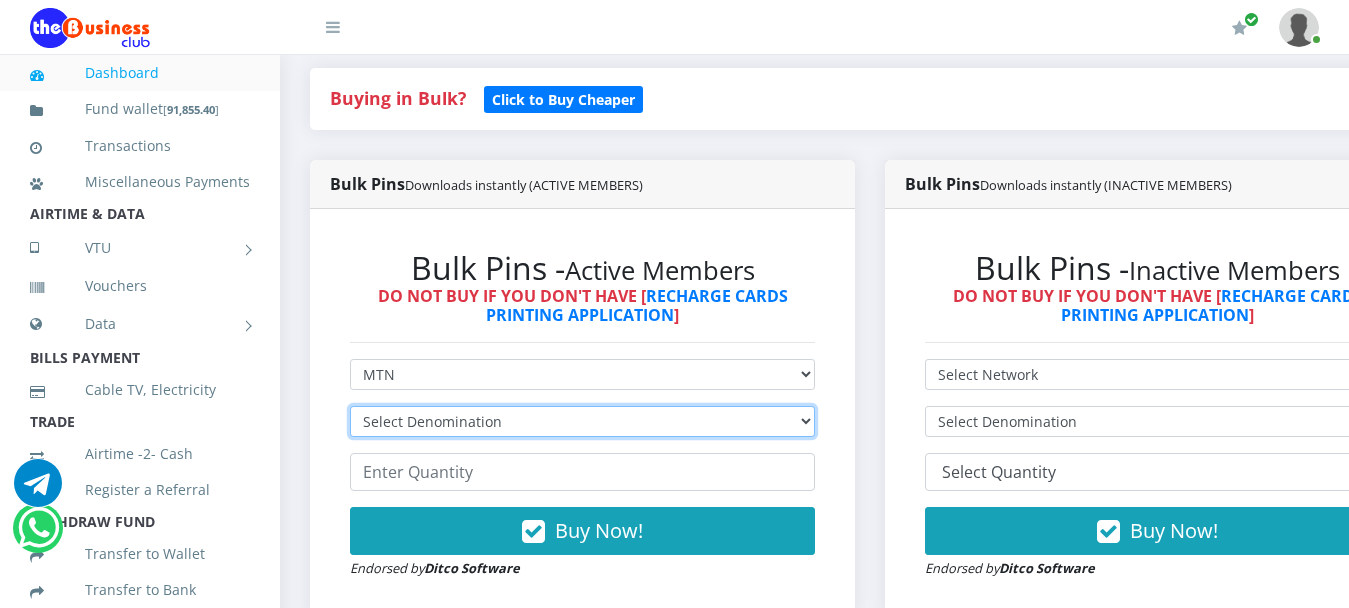 click on "Select Denomination MTN NGN100 - ₦96.94 MTN NGN200 - ₦193.88 MTN NGN400 - ₦387.76 MTN NGN500 - ₦484.70 MTN NGN1000 - ₦969.40 MTN NGN1500 - ₦1,454.10" at bounding box center [582, 421] 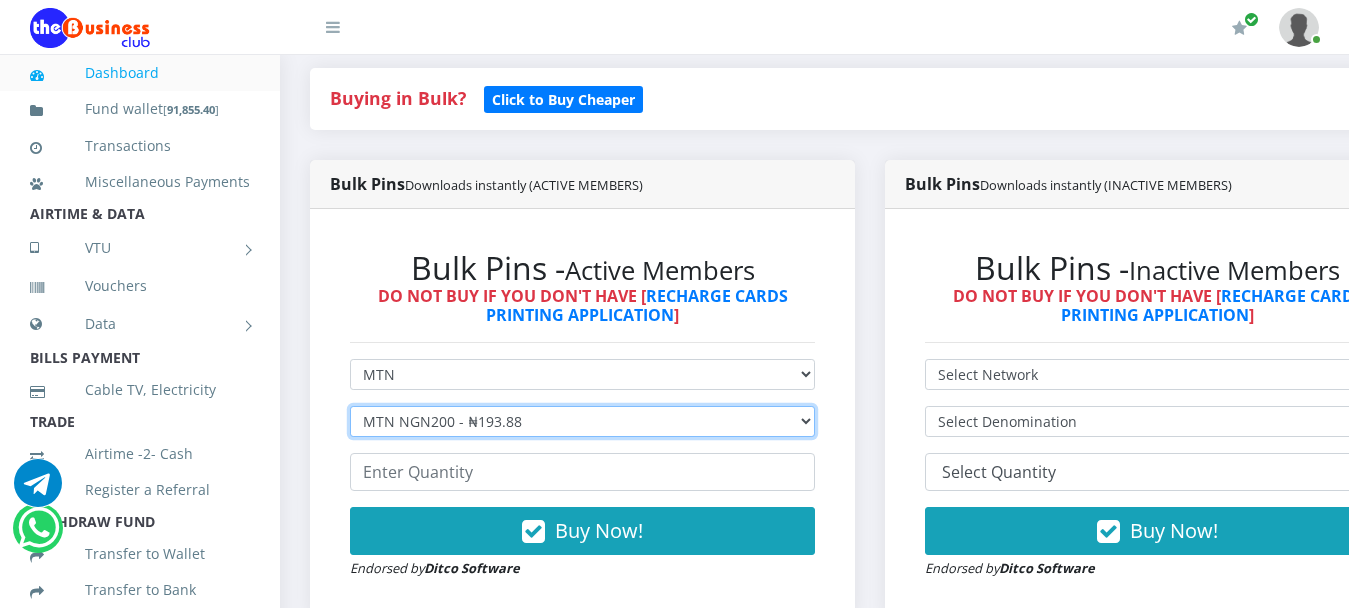 click on "Select Denomination MTN NGN100 - ₦96.94 MTN NGN200 - ₦193.88 MTN NGN400 - ₦387.76 MTN NGN500 - ₦484.70 MTN NGN1000 - ₦969.40 MTN NGN1500 - ₦1,454.10" at bounding box center (582, 421) 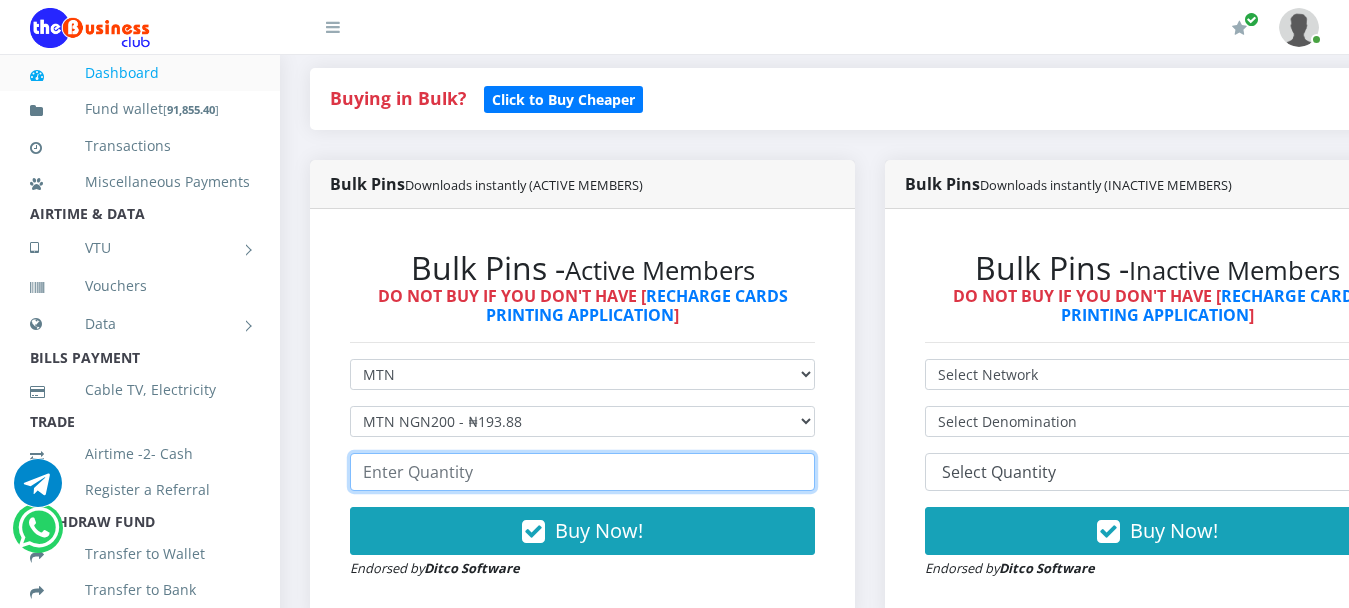 click at bounding box center [582, 472] 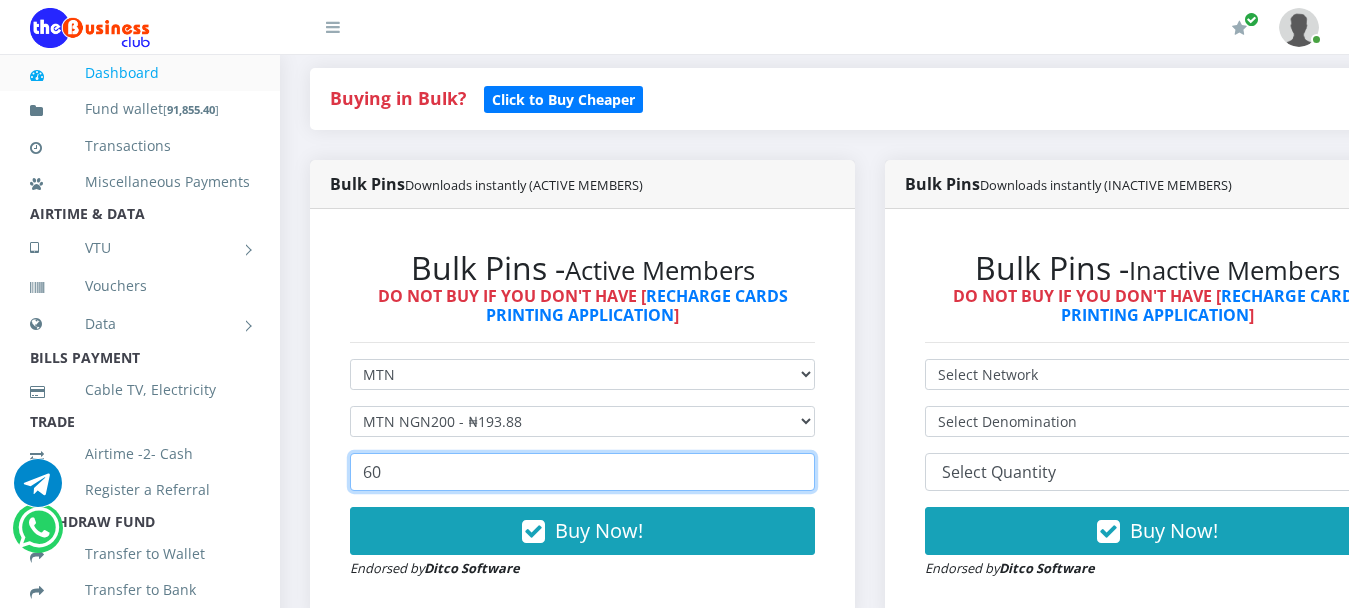 type on "60" 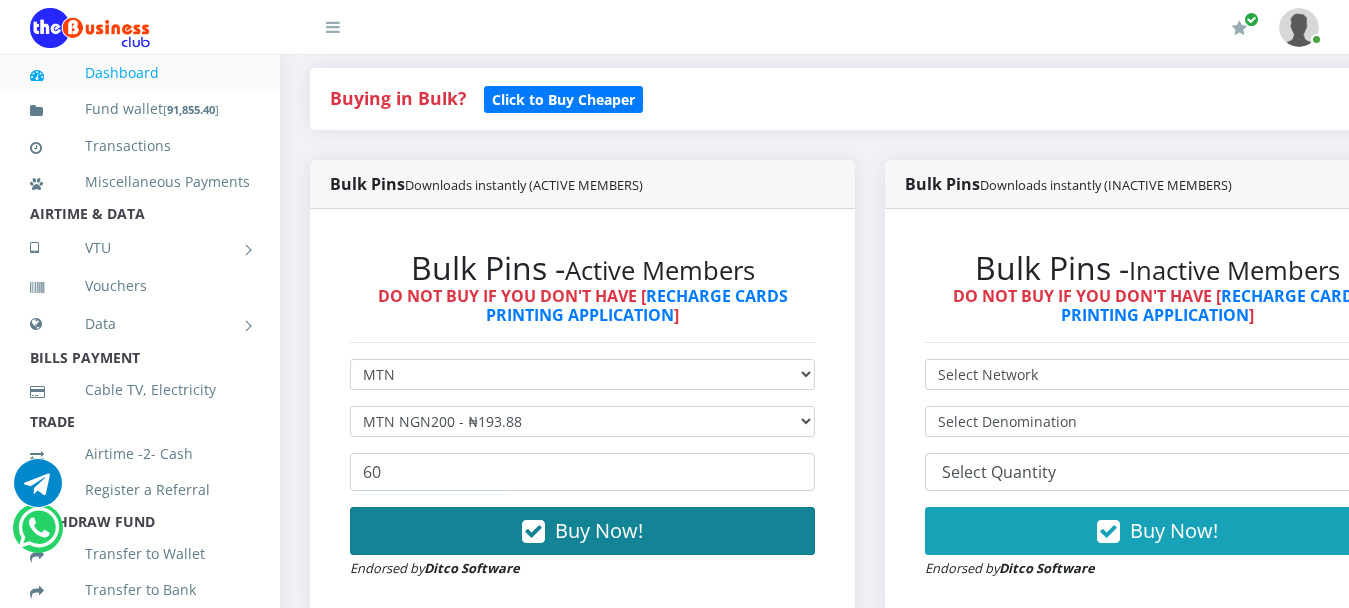 click on "Buy Now!" at bounding box center (599, 530) 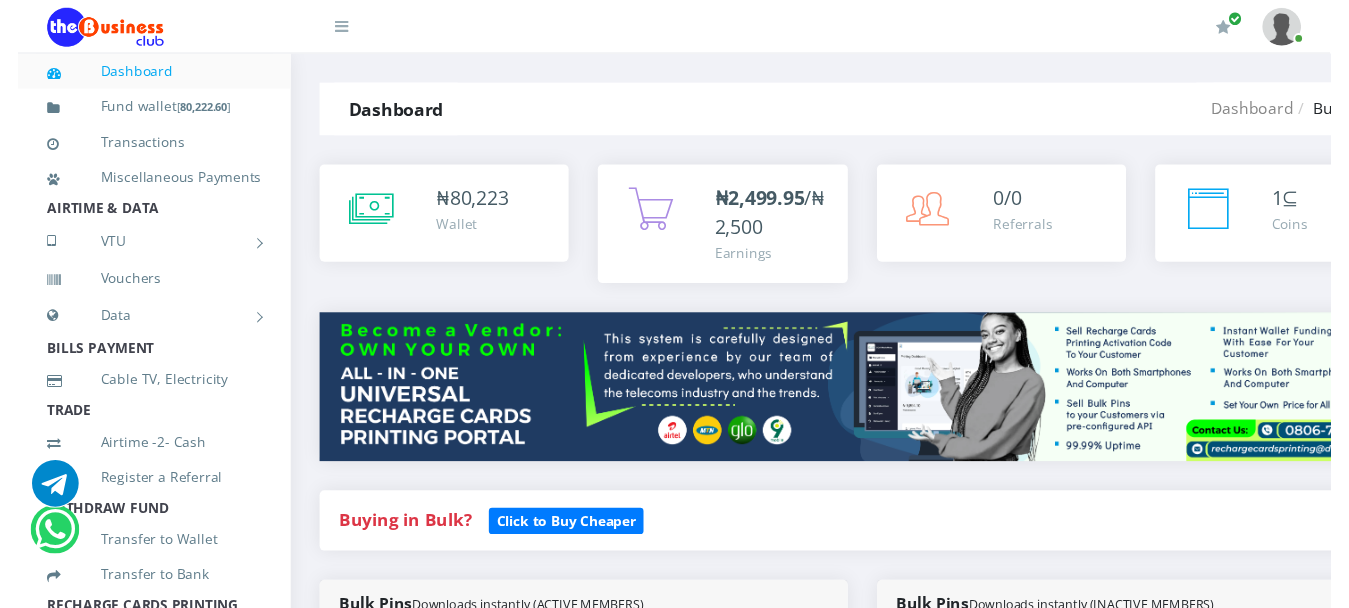 scroll, scrollTop: 583, scrollLeft: 0, axis: vertical 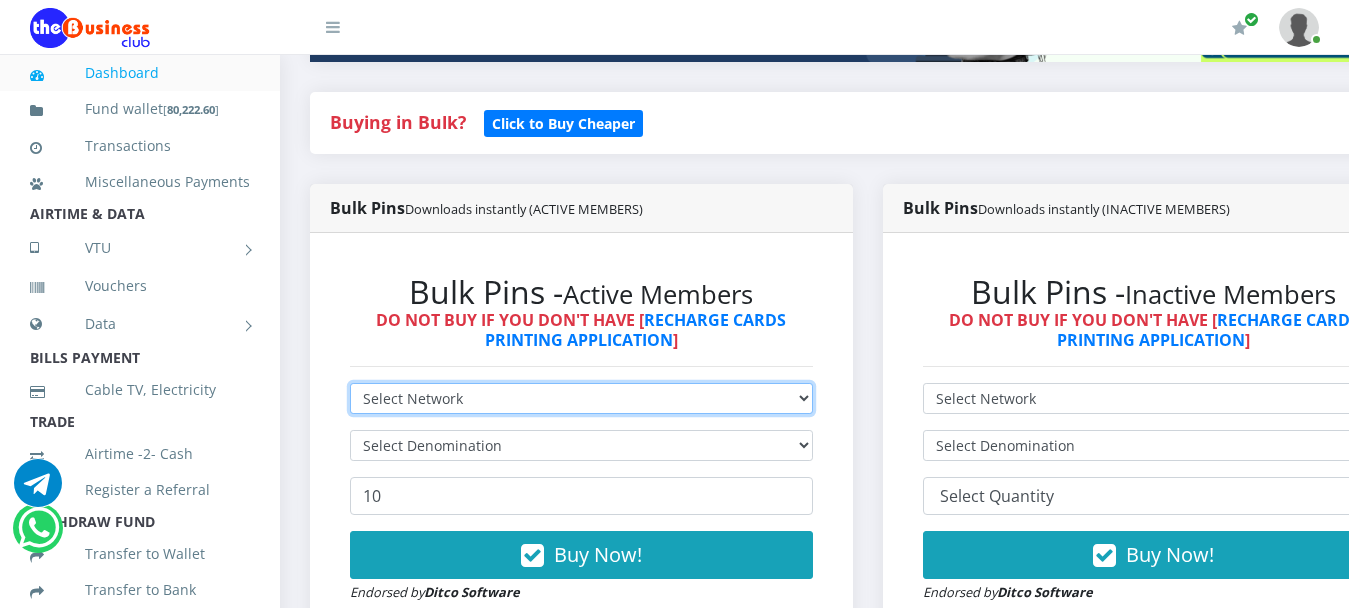 click on "Select Network
MTN
Globacom
9Mobile
Airtel" at bounding box center (581, 398) 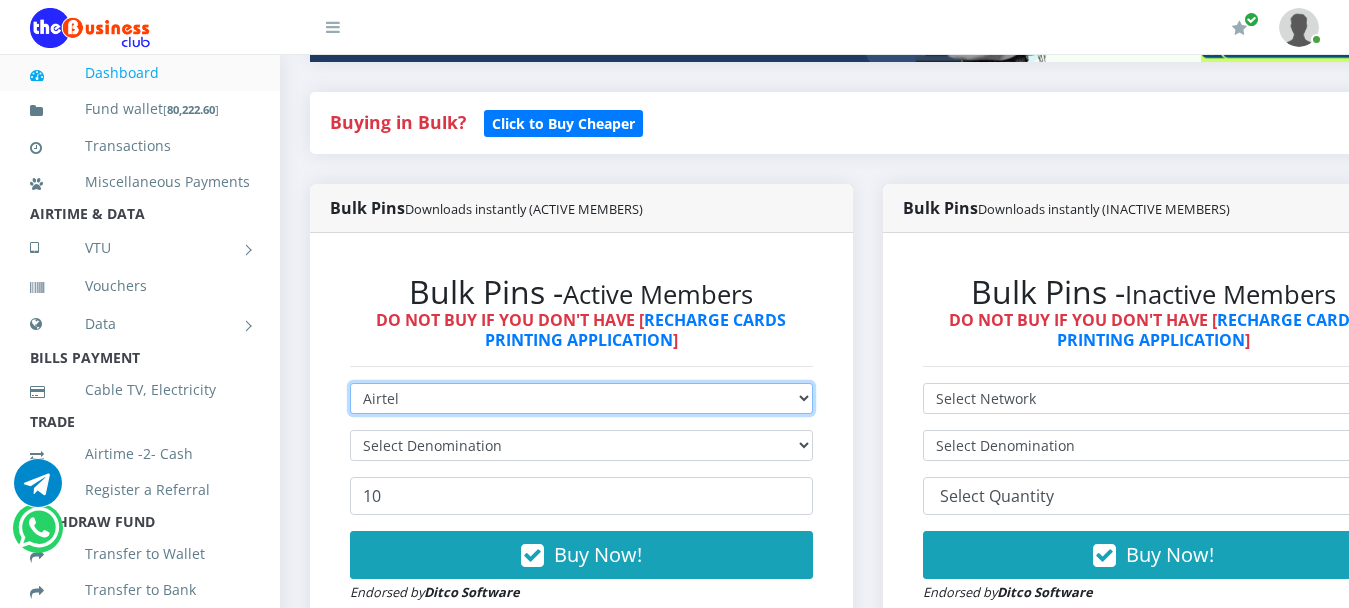 click on "Select Network
MTN
Globacom
9Mobile
Airtel" at bounding box center [581, 398] 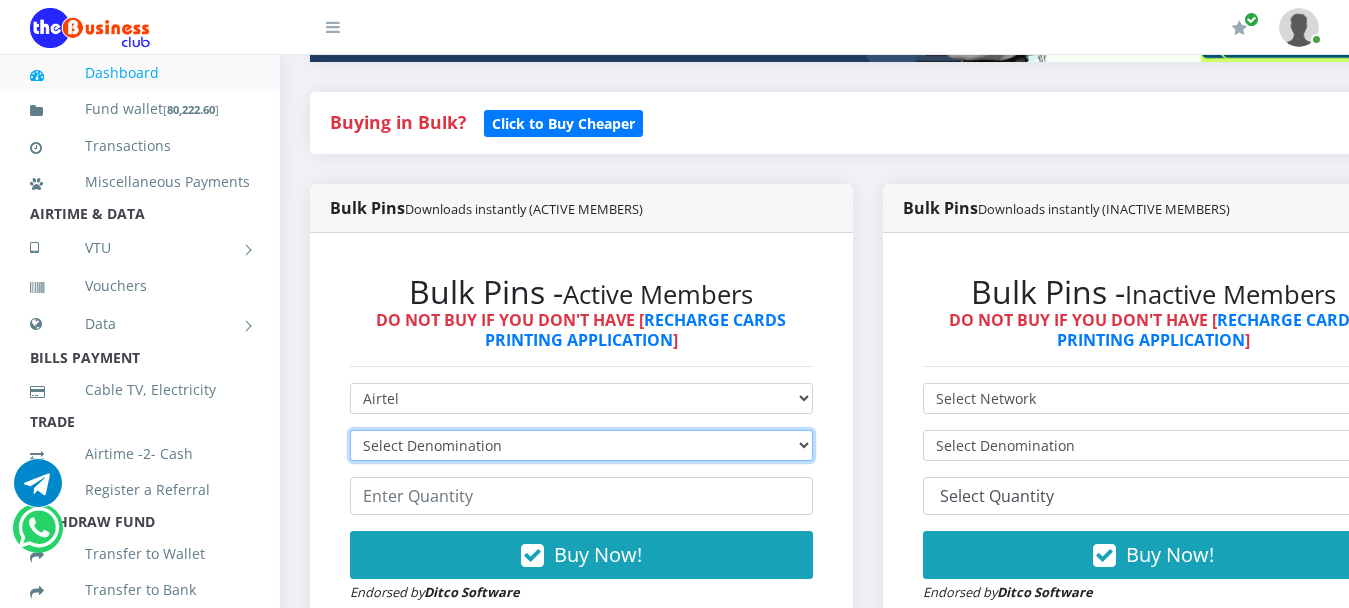 click on "Select Denomination Airtel NGN100 - ₦96.36 Airtel NGN200 - ₦192.72 Airtel NGN500 - ₦481.80 Airtel NGN1000 - ₦963.60" at bounding box center (581, 445) 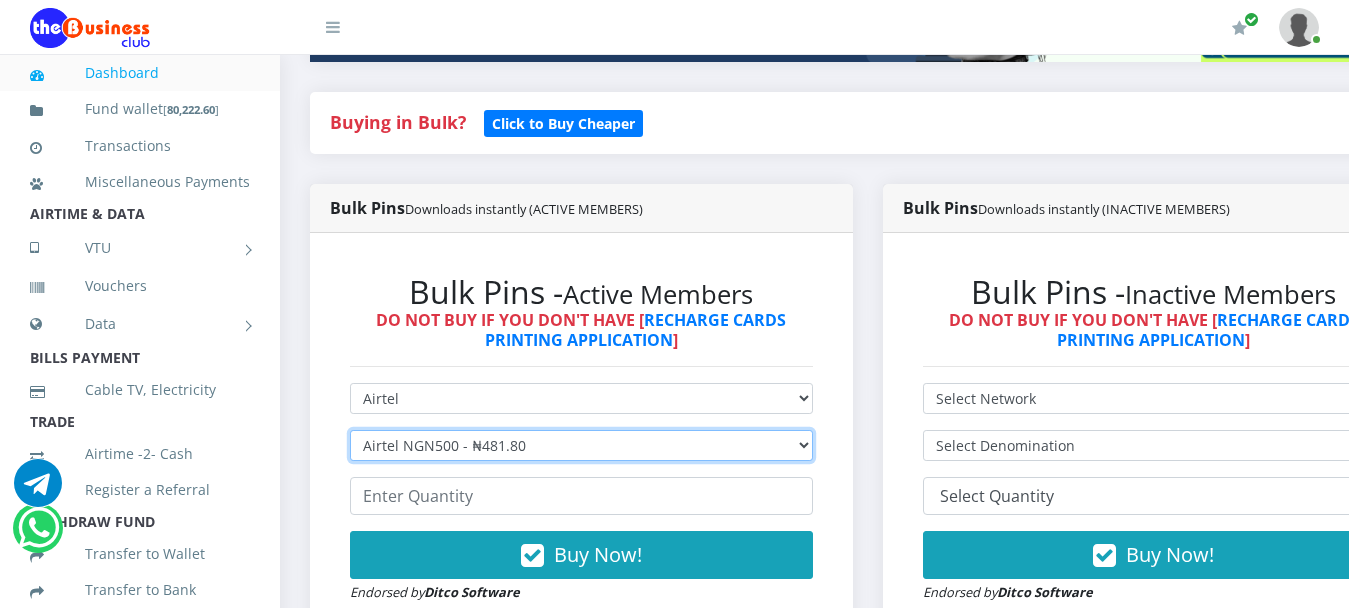 click on "Select Denomination Airtel NGN100 - ₦96.36 Airtel NGN200 - ₦192.72 Airtel NGN500 - ₦481.80 Airtel NGN1000 - ₦963.60" at bounding box center (581, 445) 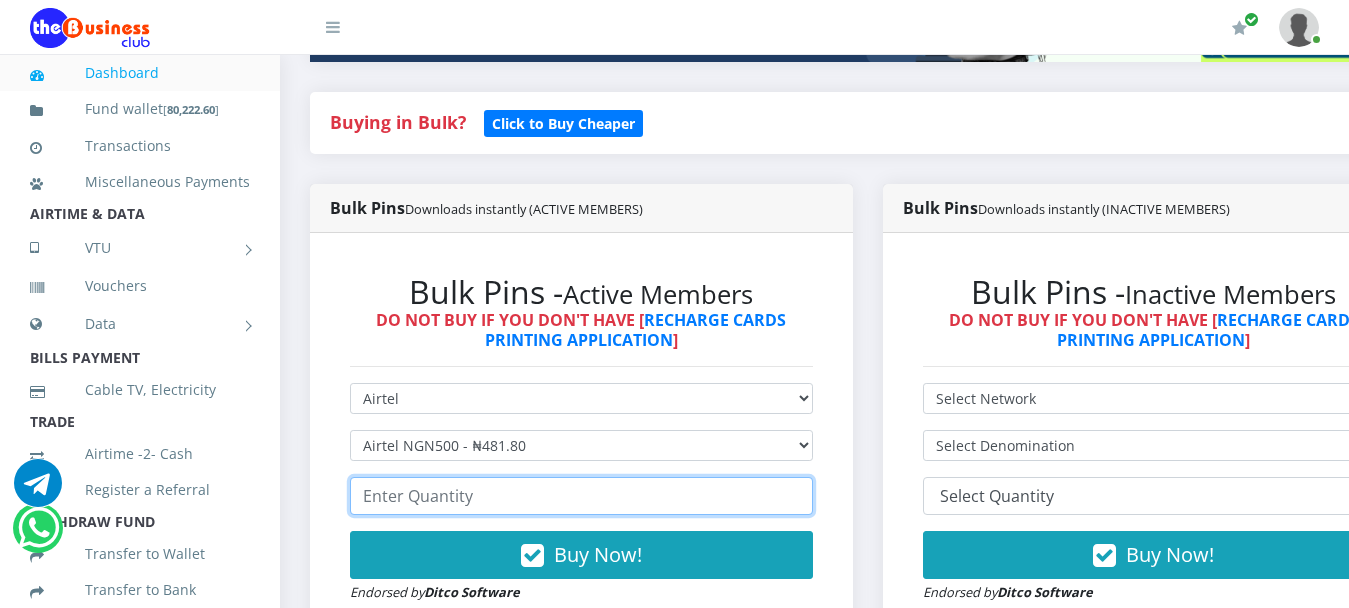 click at bounding box center (581, 496) 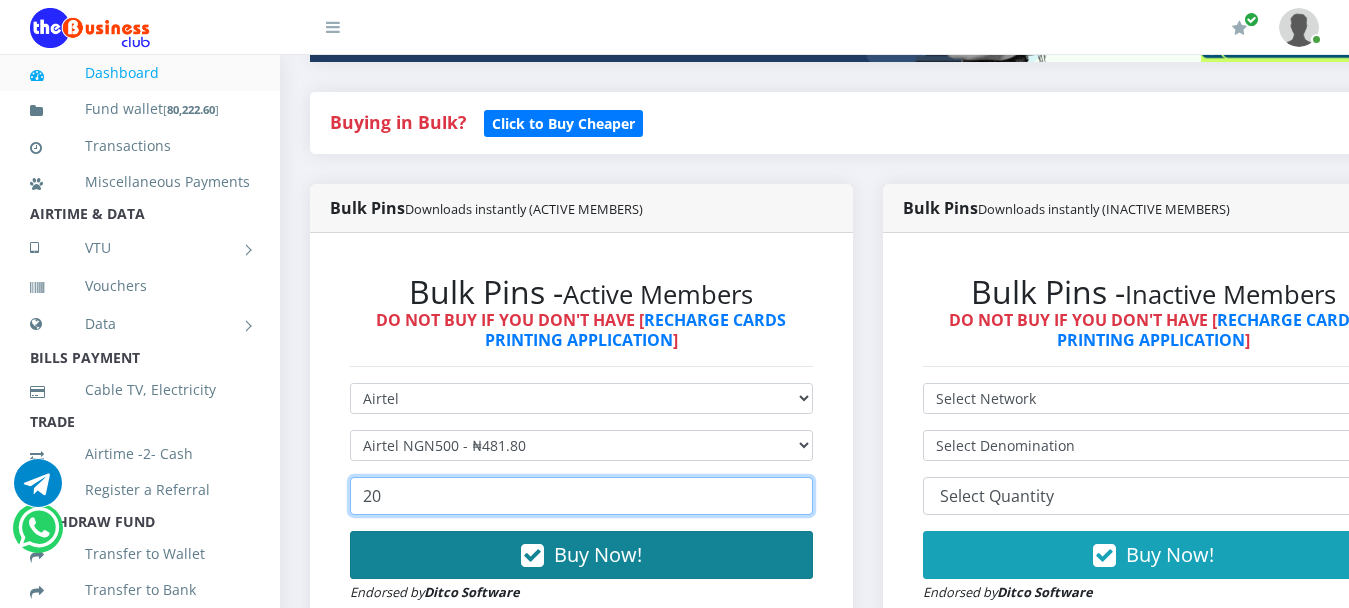 type on "20" 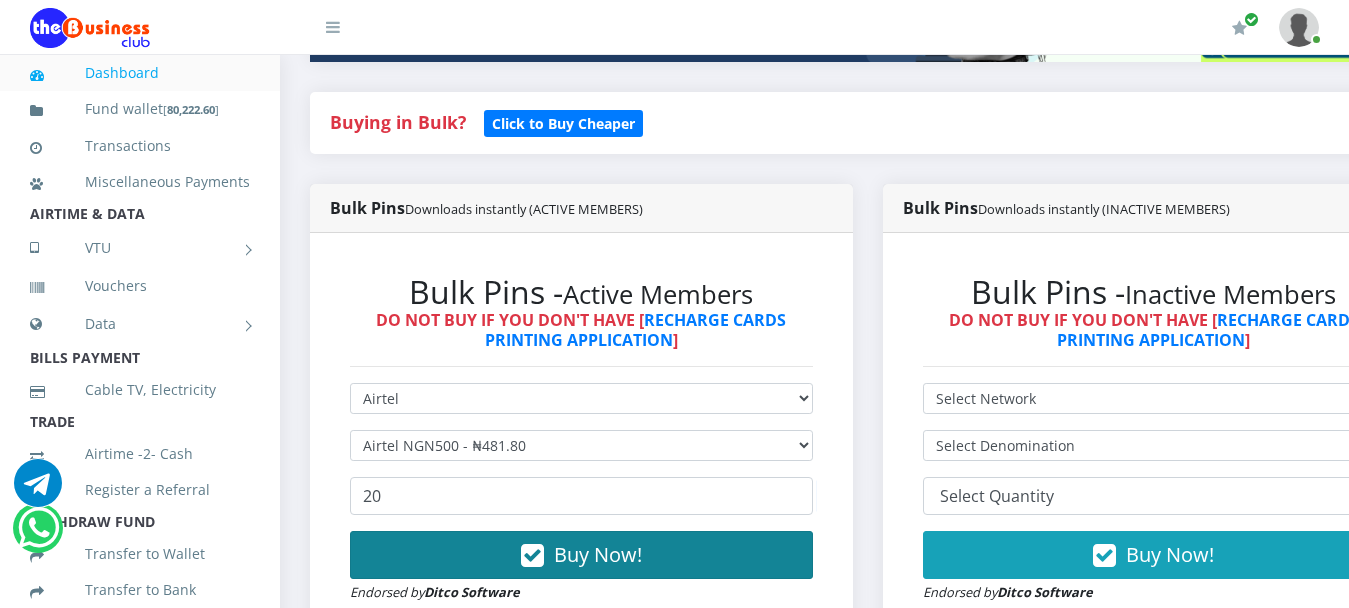 click on "Buy Now!" at bounding box center [598, 554] 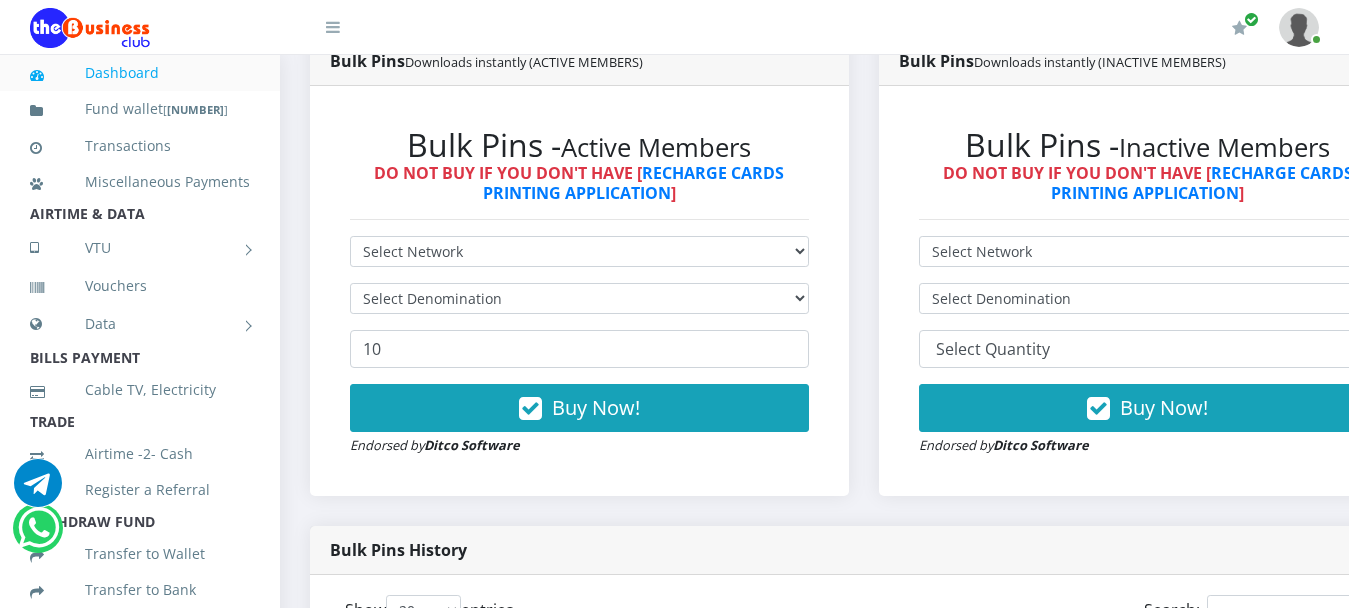 scroll, scrollTop: 558, scrollLeft: 0, axis: vertical 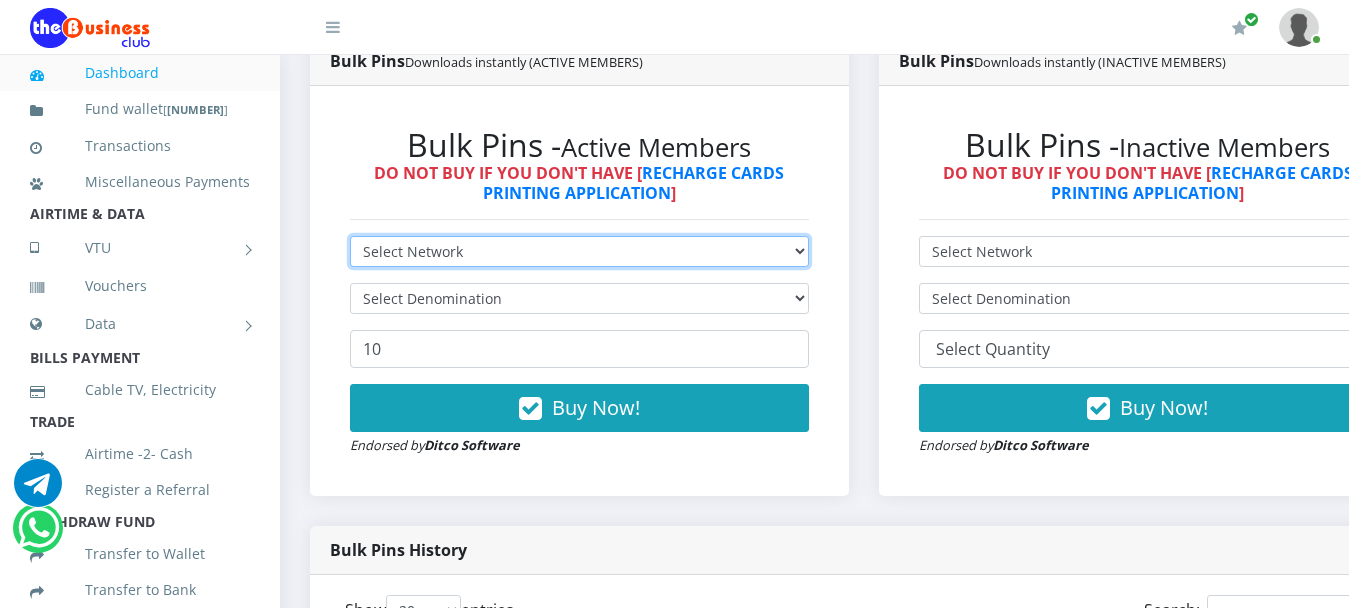 click on "Select Network
MTN
Globacom
9Mobile
Airtel" at bounding box center [579, 251] 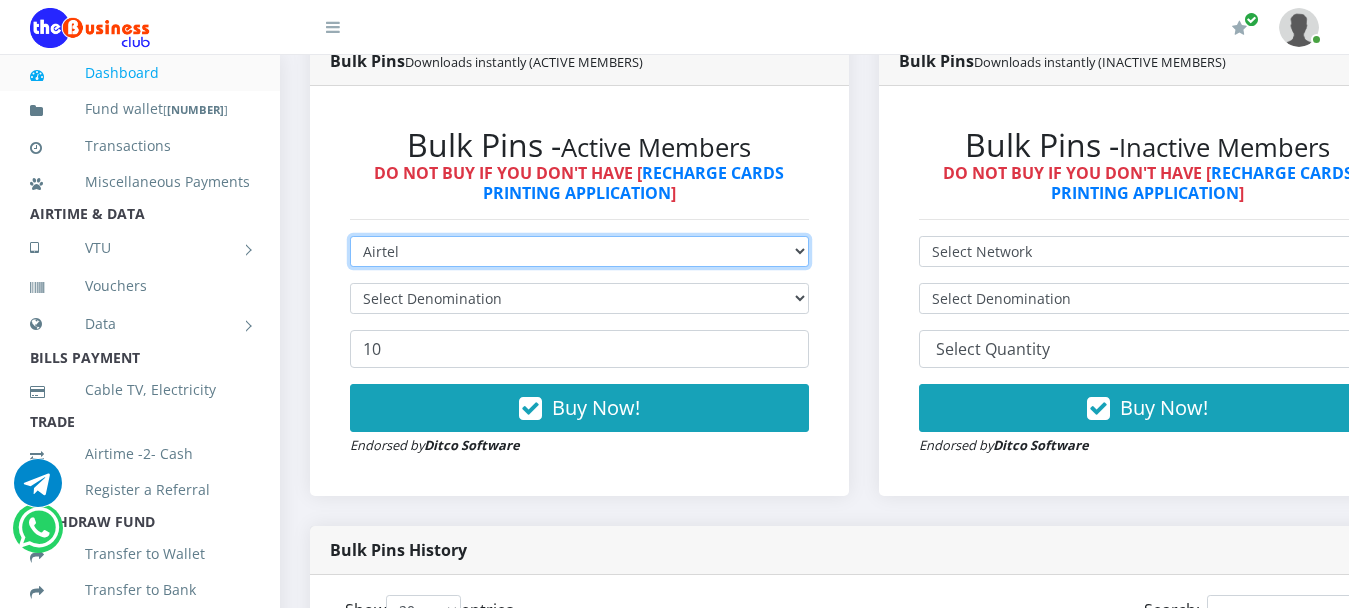 click on "Select Network
MTN
Globacom
9Mobile
Airtel" at bounding box center [579, 251] 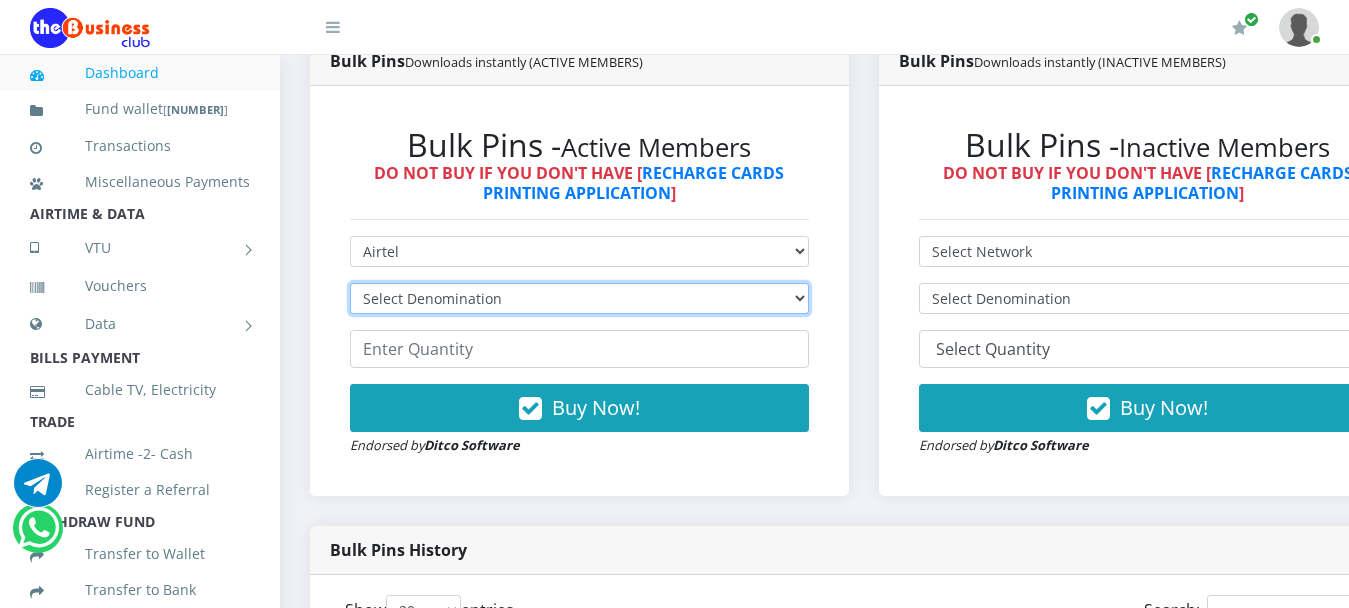 click on "Select Denomination Airtel NGN100 - ₦96.36 Airtel NGN200 - ₦192.72 Airtel NGN500 - ₦481.80 Airtel NGN1000 - ₦963.60" at bounding box center (579, 298) 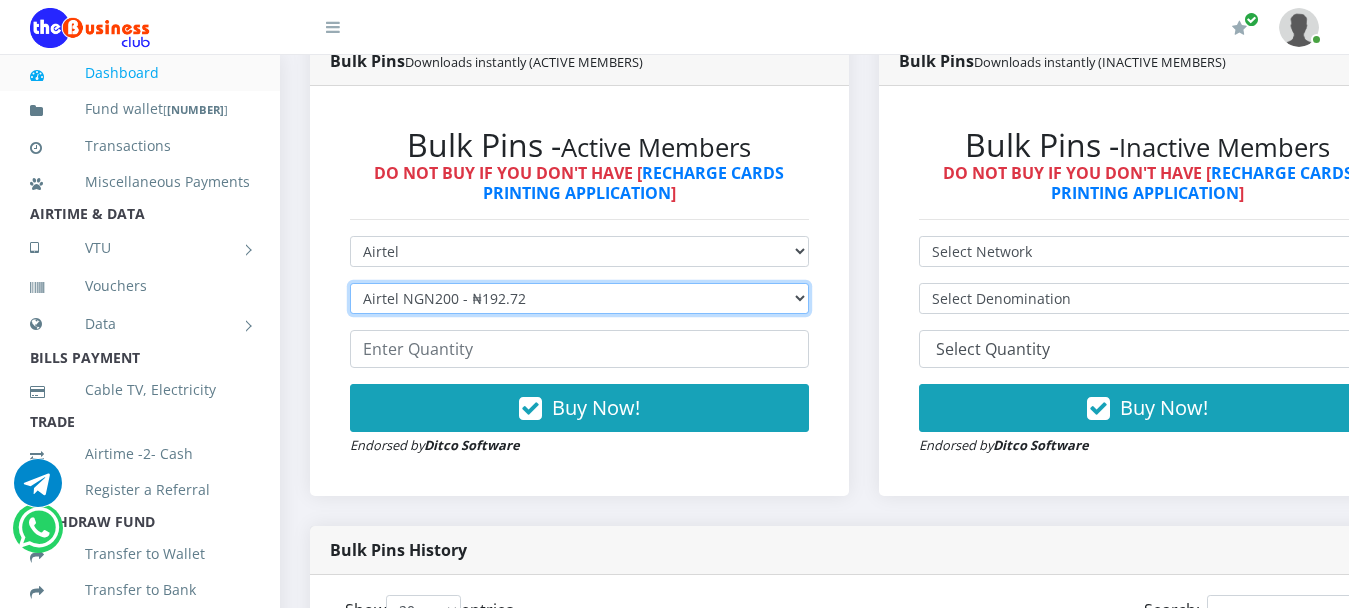 click on "Select Denomination Airtel NGN100 - ₦96.36 Airtel NGN200 - ₦192.72 Airtel NGN500 - ₦481.80 Airtel NGN1000 - ₦963.60" at bounding box center (579, 298) 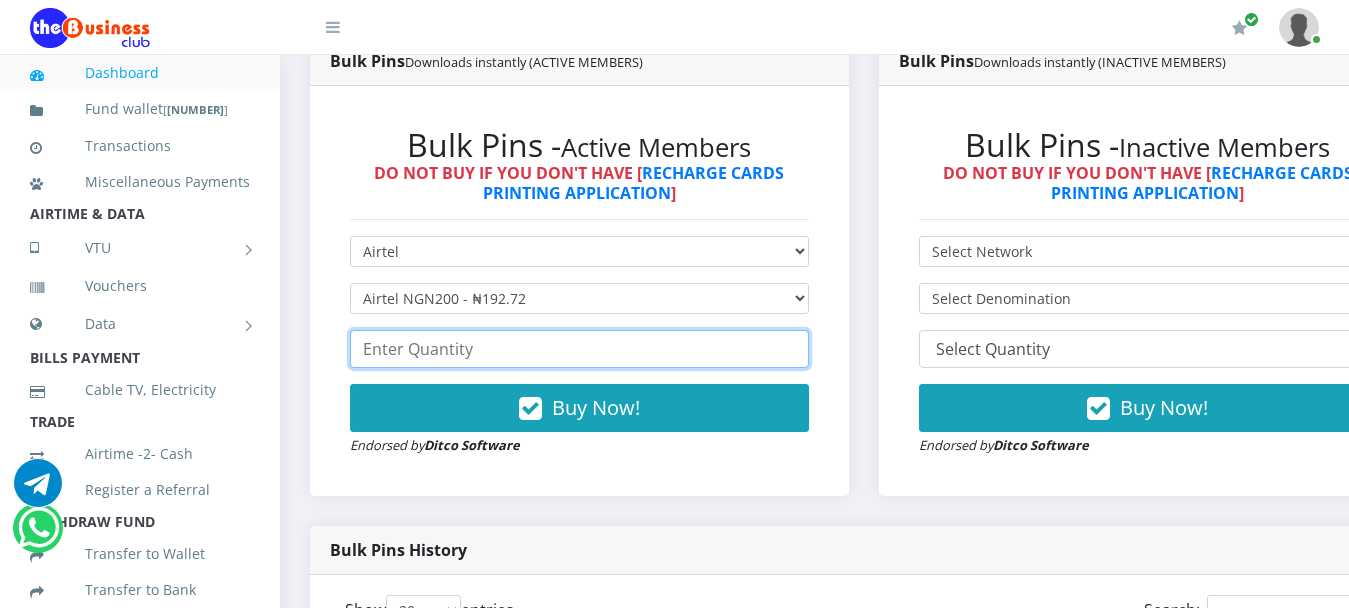click at bounding box center [579, 349] 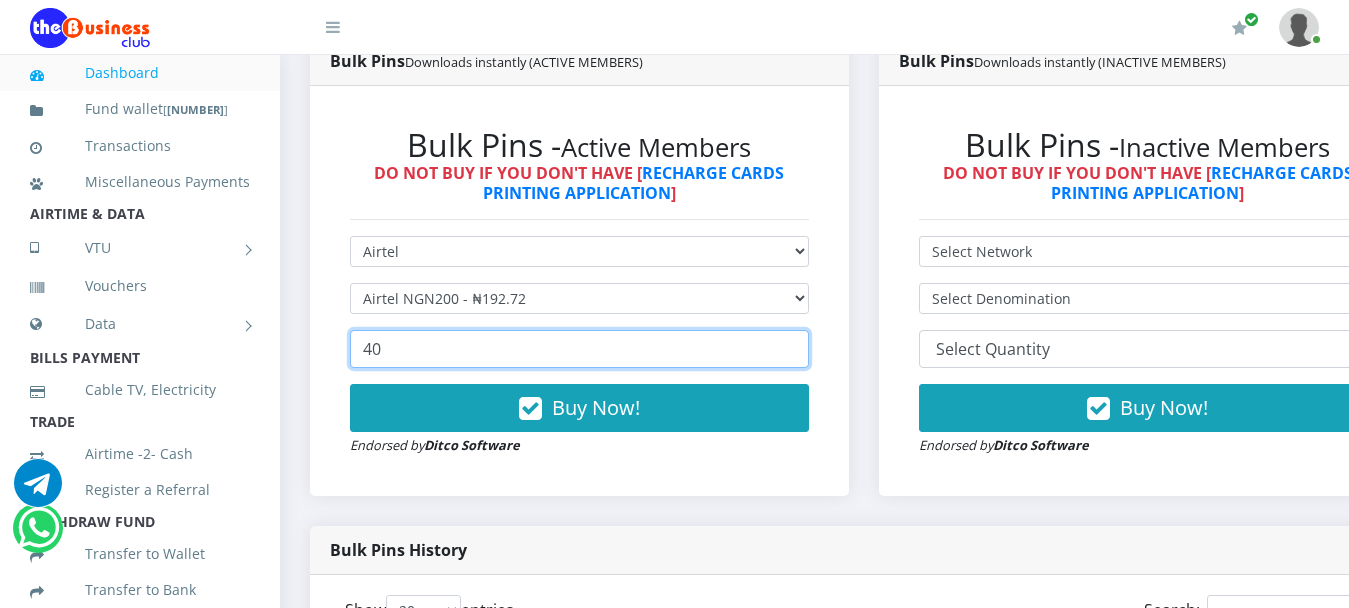 type on "40" 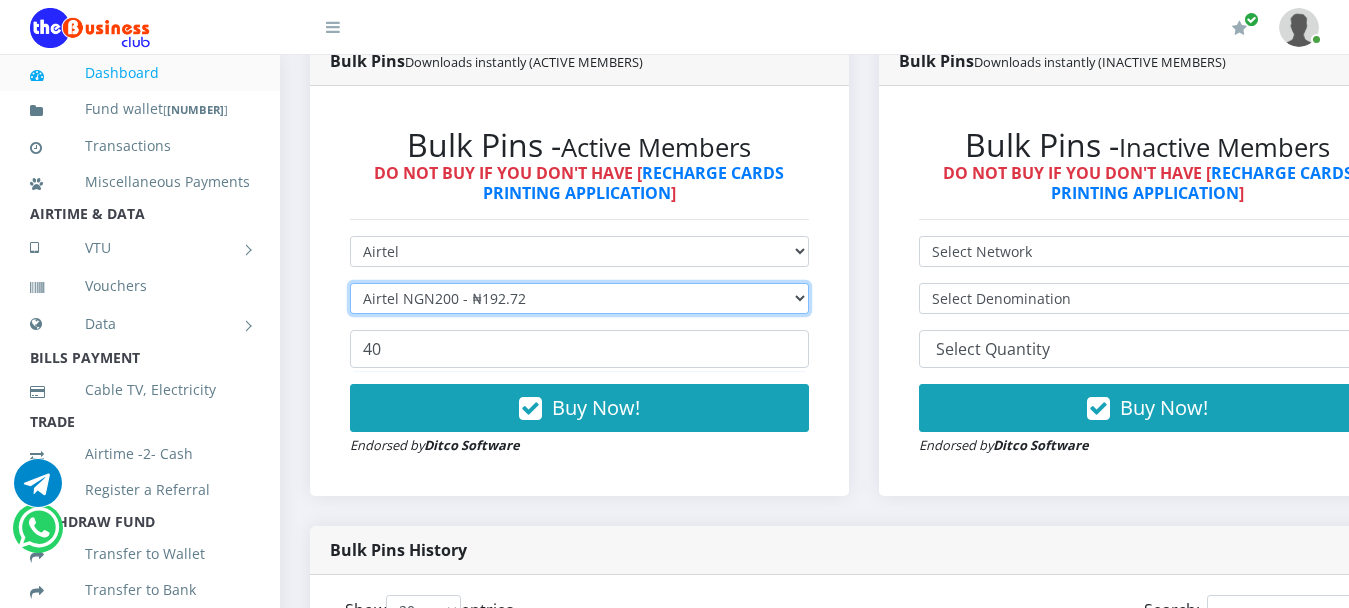 click on "Select Denomination Airtel NGN100 - ₦96.36 Airtel NGN200 - ₦192.72 Airtel NGN500 - ₦481.80 Airtel NGN1000 - ₦963.60" at bounding box center (579, 298) 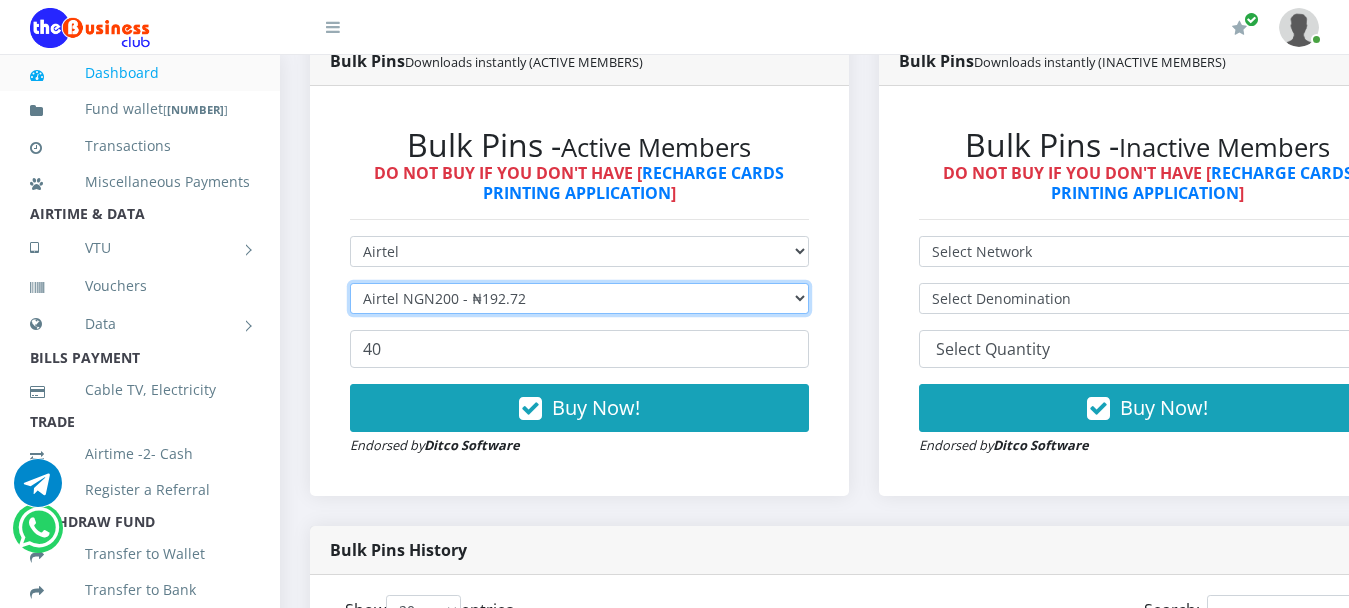 click on "Select Denomination Airtel NGN100 - ₦96.36 Airtel NGN200 - ₦192.72 Airtel NGN500 - ₦481.80 Airtel NGN1000 - ₦963.60" at bounding box center (579, 298) 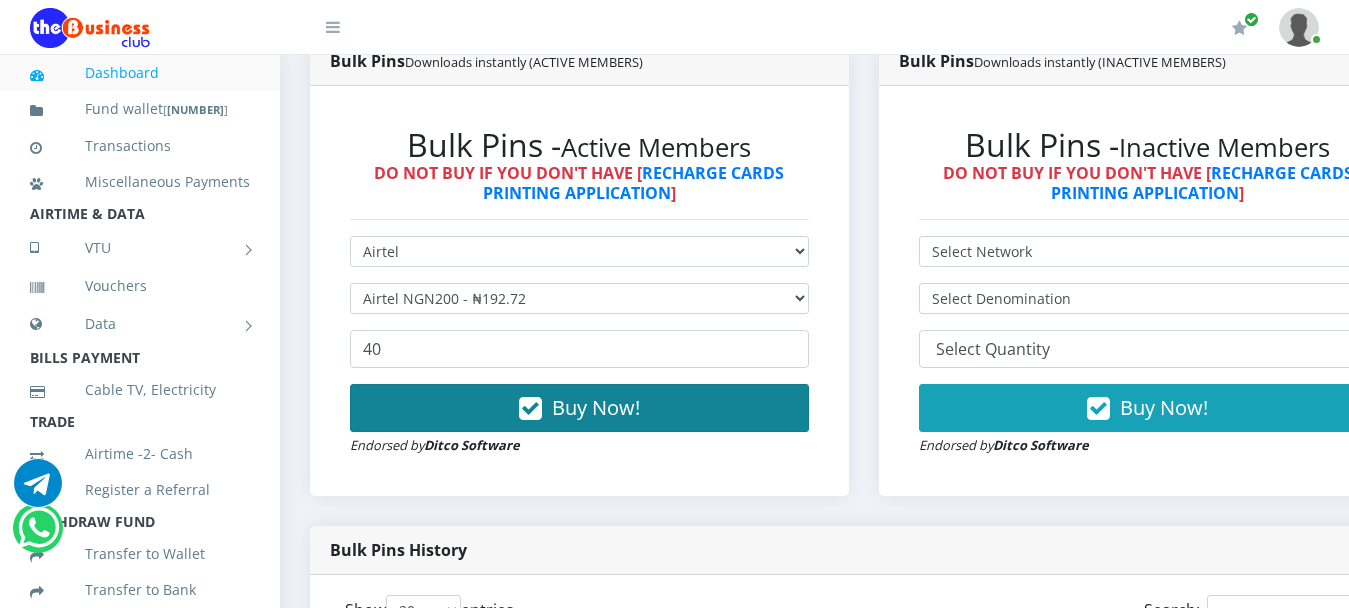 click on "Buy Now!" at bounding box center [596, 407] 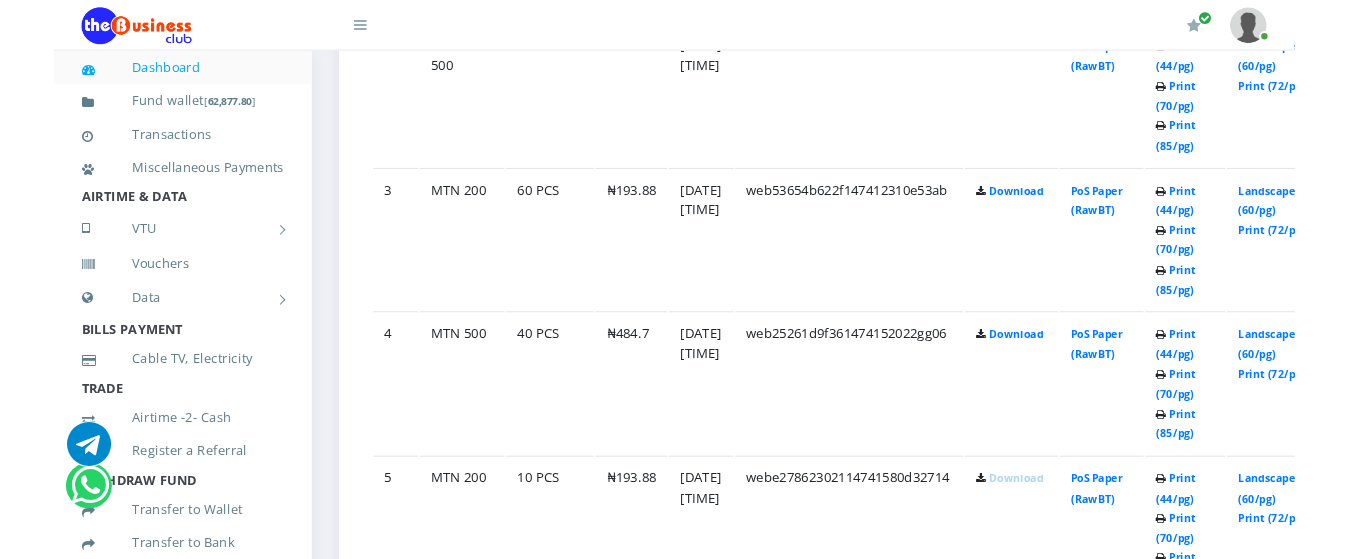 scroll, scrollTop: 1384, scrollLeft: 0, axis: vertical 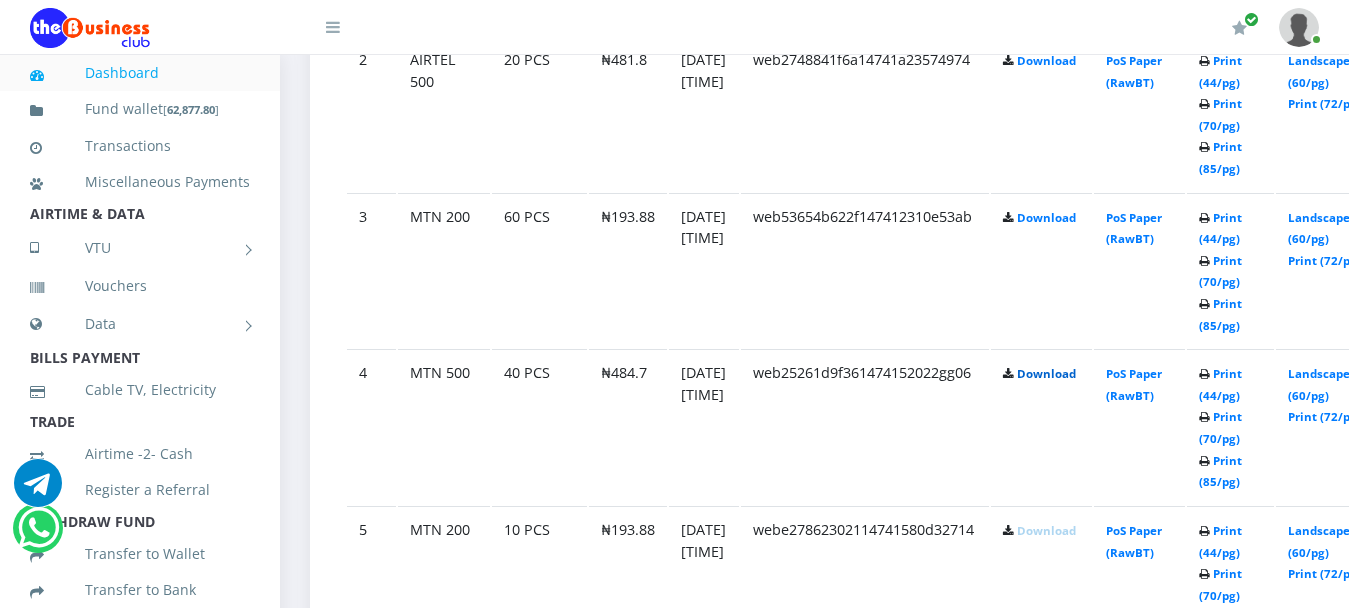 click on "Download" at bounding box center (1046, 373) 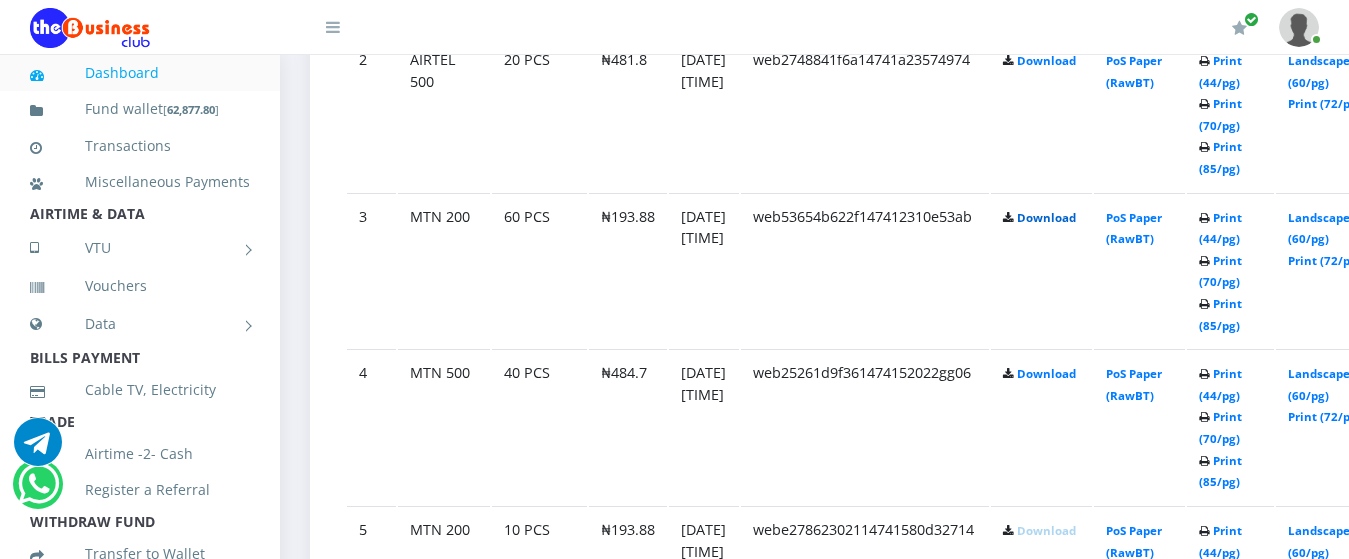 click on "Download" at bounding box center [1046, 217] 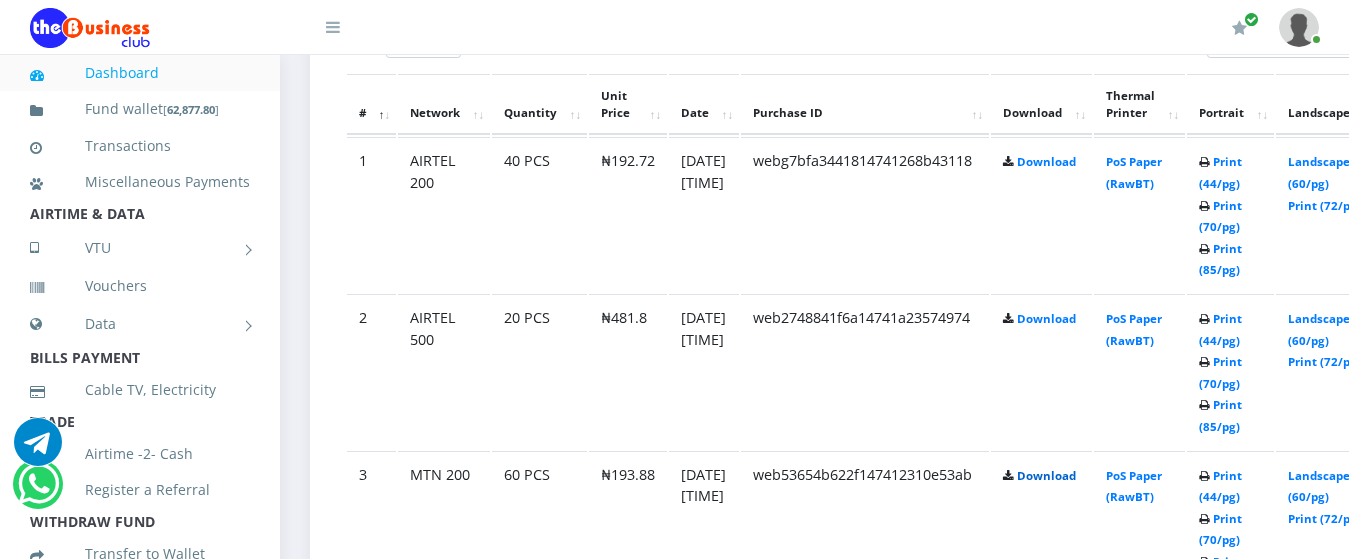 scroll, scrollTop: 1115, scrollLeft: 0, axis: vertical 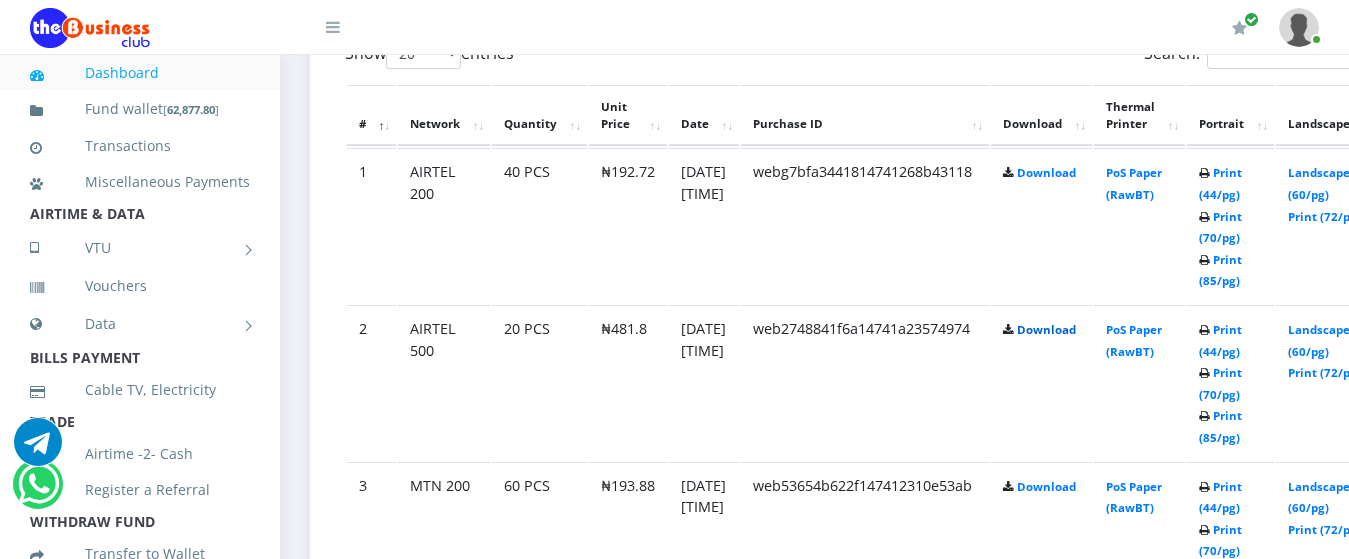 click on "Download" at bounding box center [1046, 329] 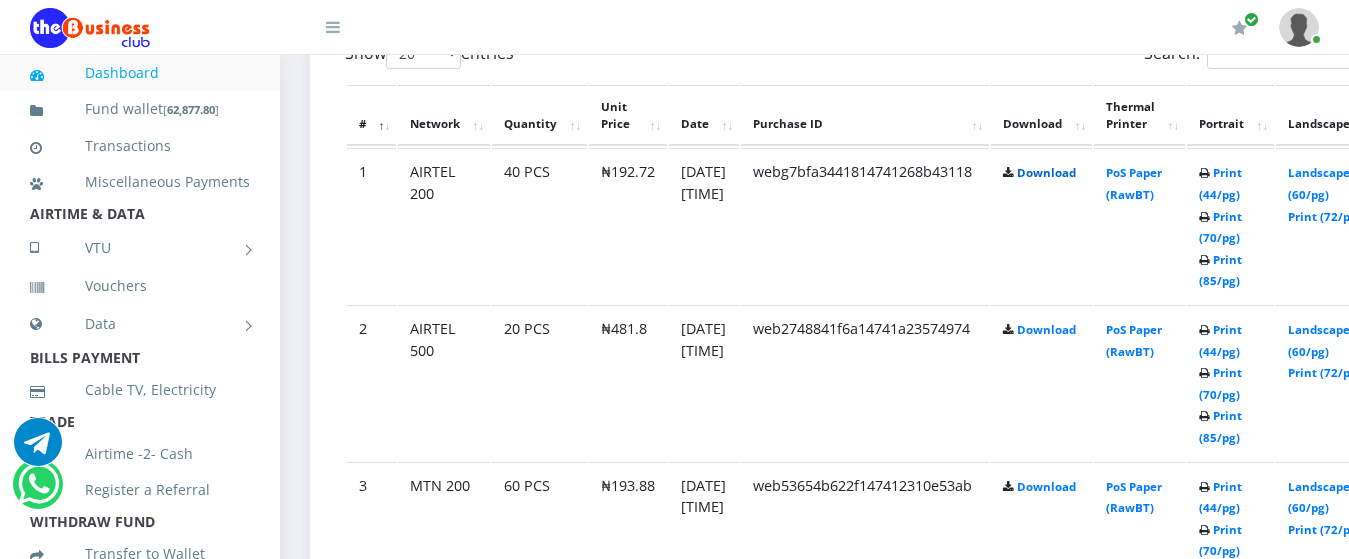 click on "Download" at bounding box center [1046, 172] 